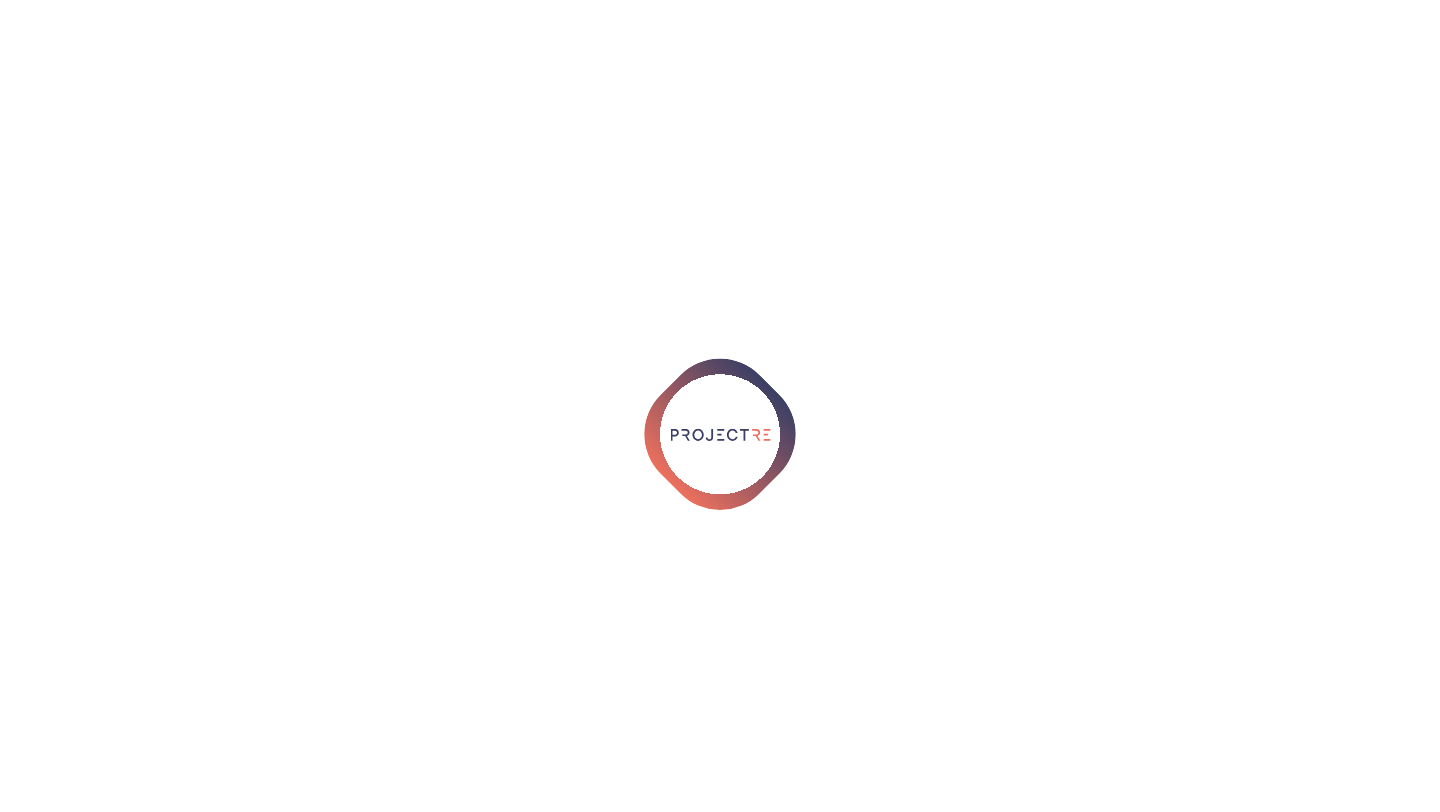 scroll, scrollTop: 0, scrollLeft: 0, axis: both 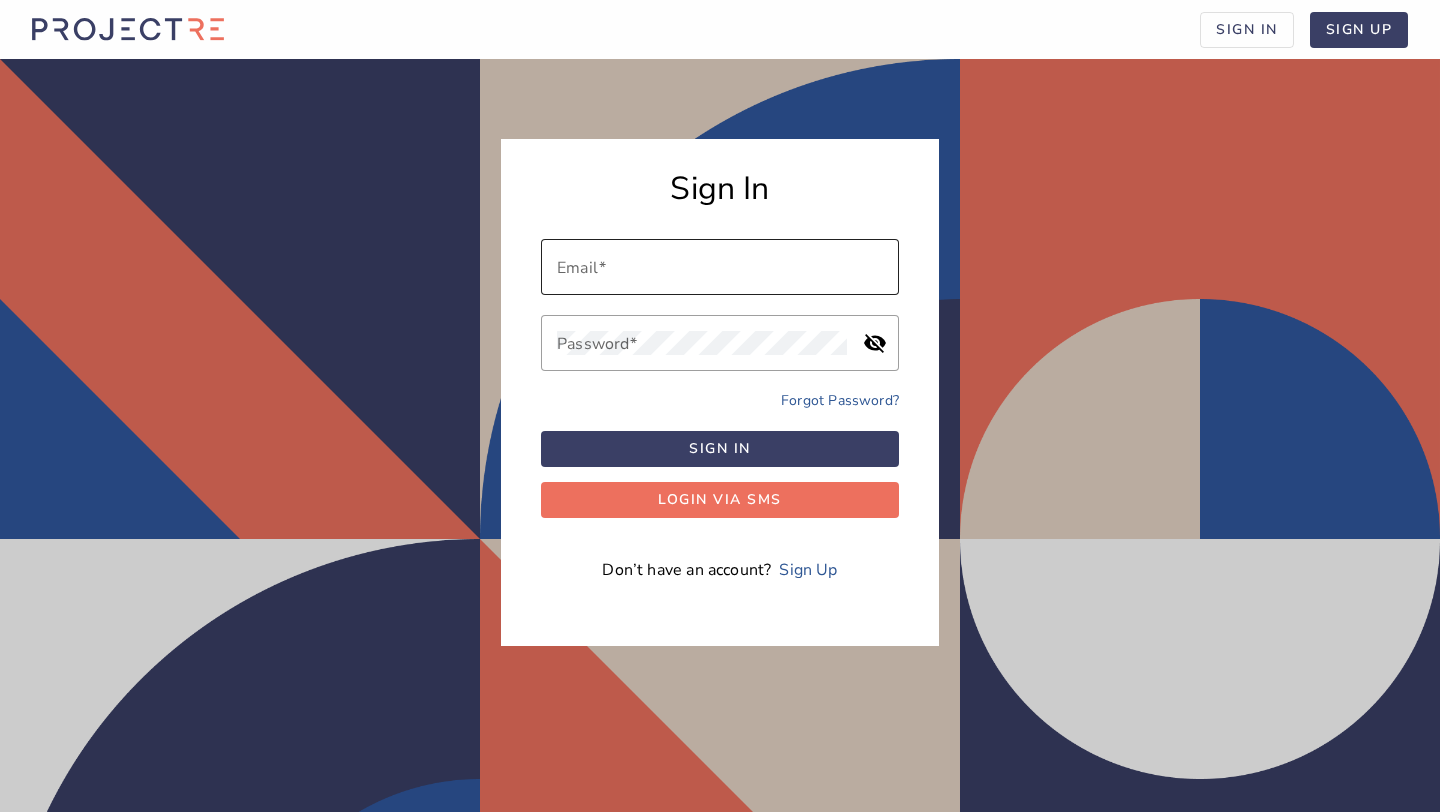 click on "Email" at bounding box center (720, 267) 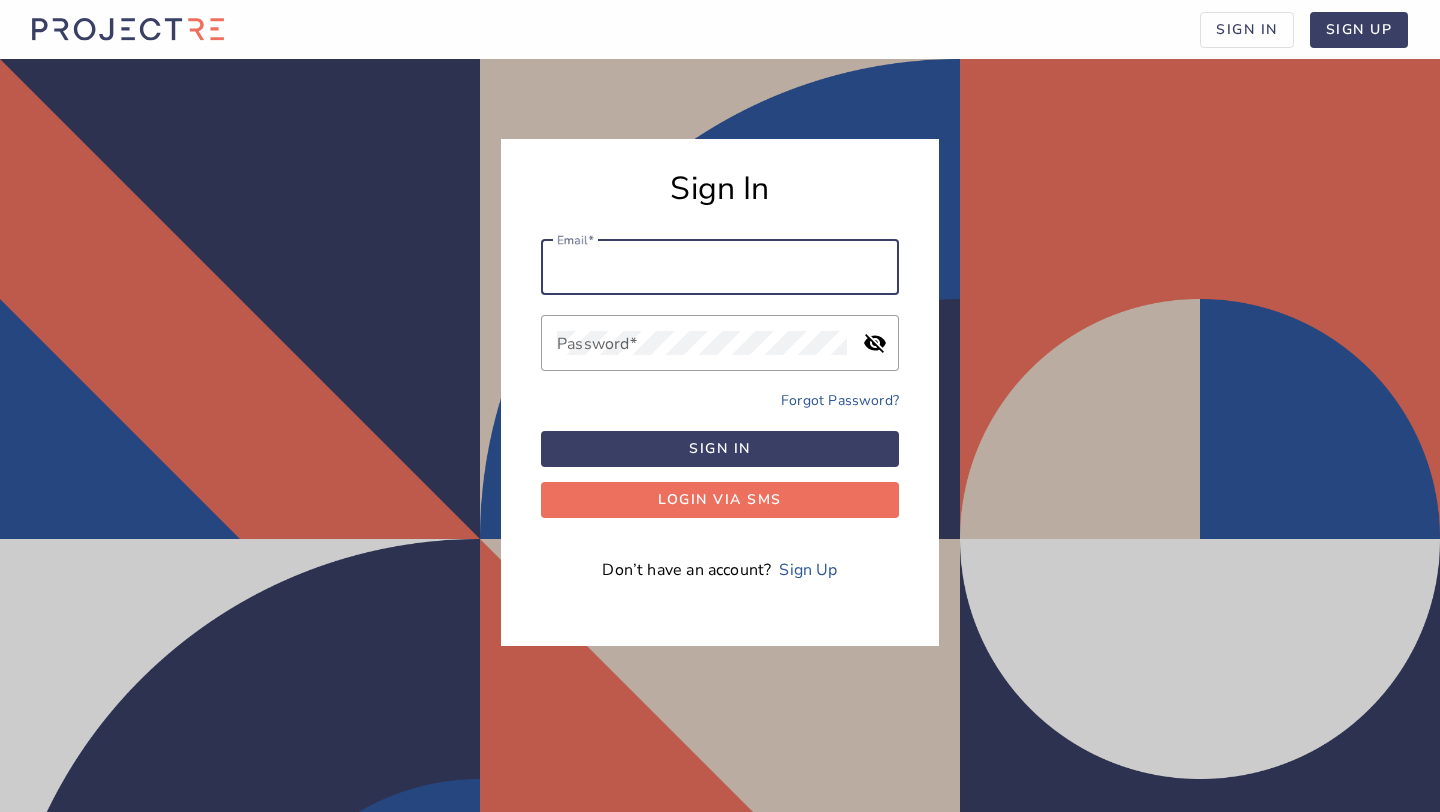 type on "[EMAIL]" 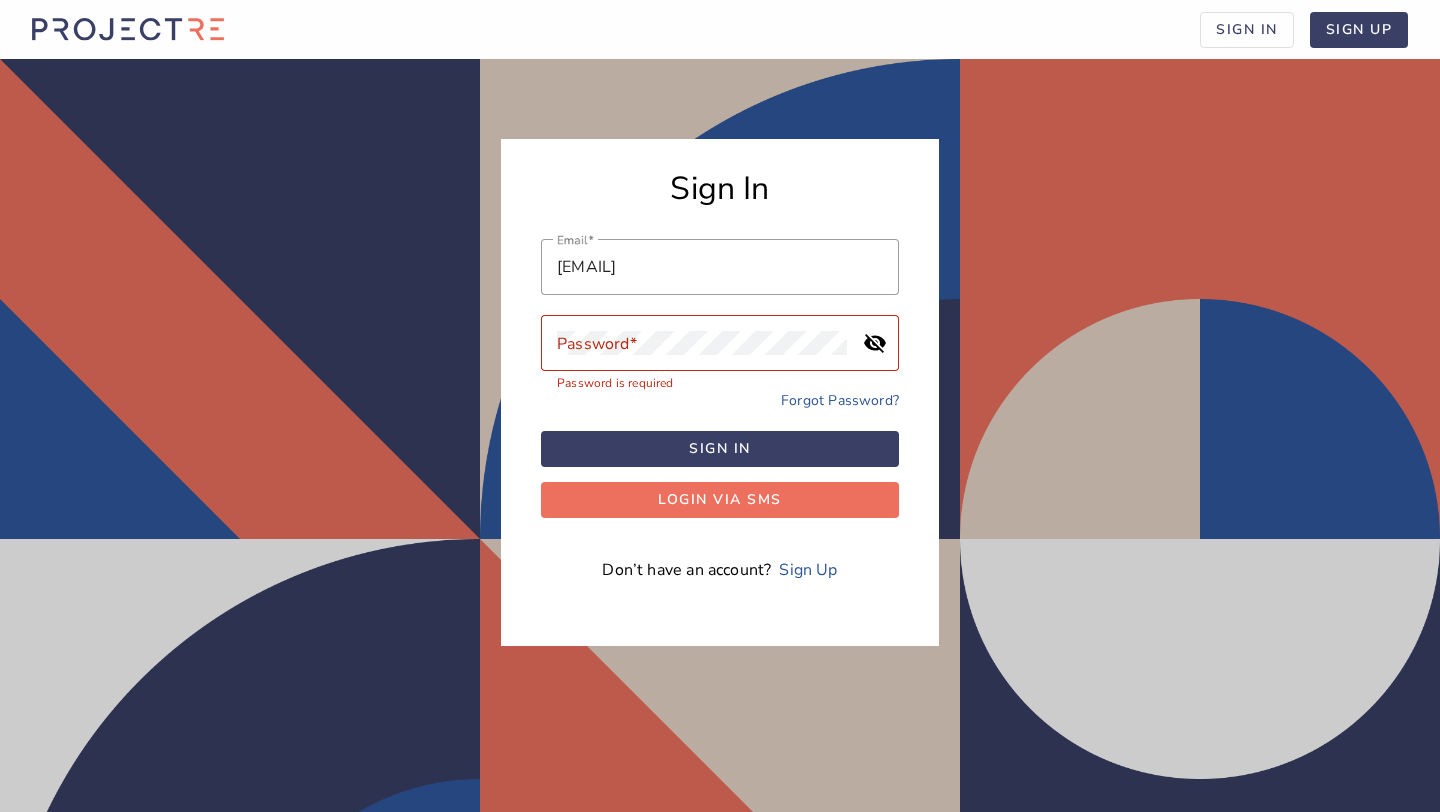click on "Sign In Email [EMAIL] Password  visibility_off Password is required Forgot Password? Sign in  LOGIN VIA SMS  Don’t have an account? Sign Up" at bounding box center [720, 435] 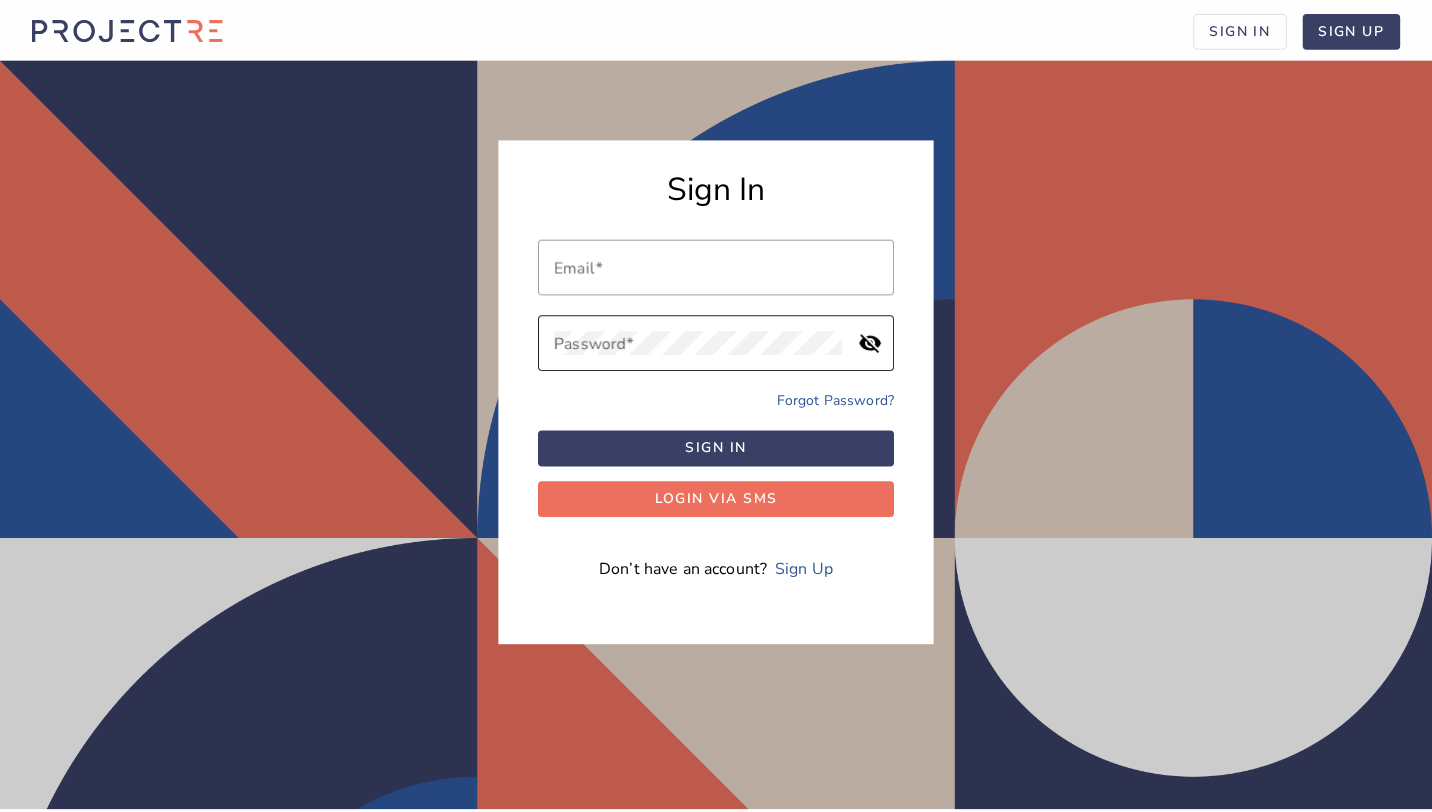 scroll, scrollTop: 0, scrollLeft: 0, axis: both 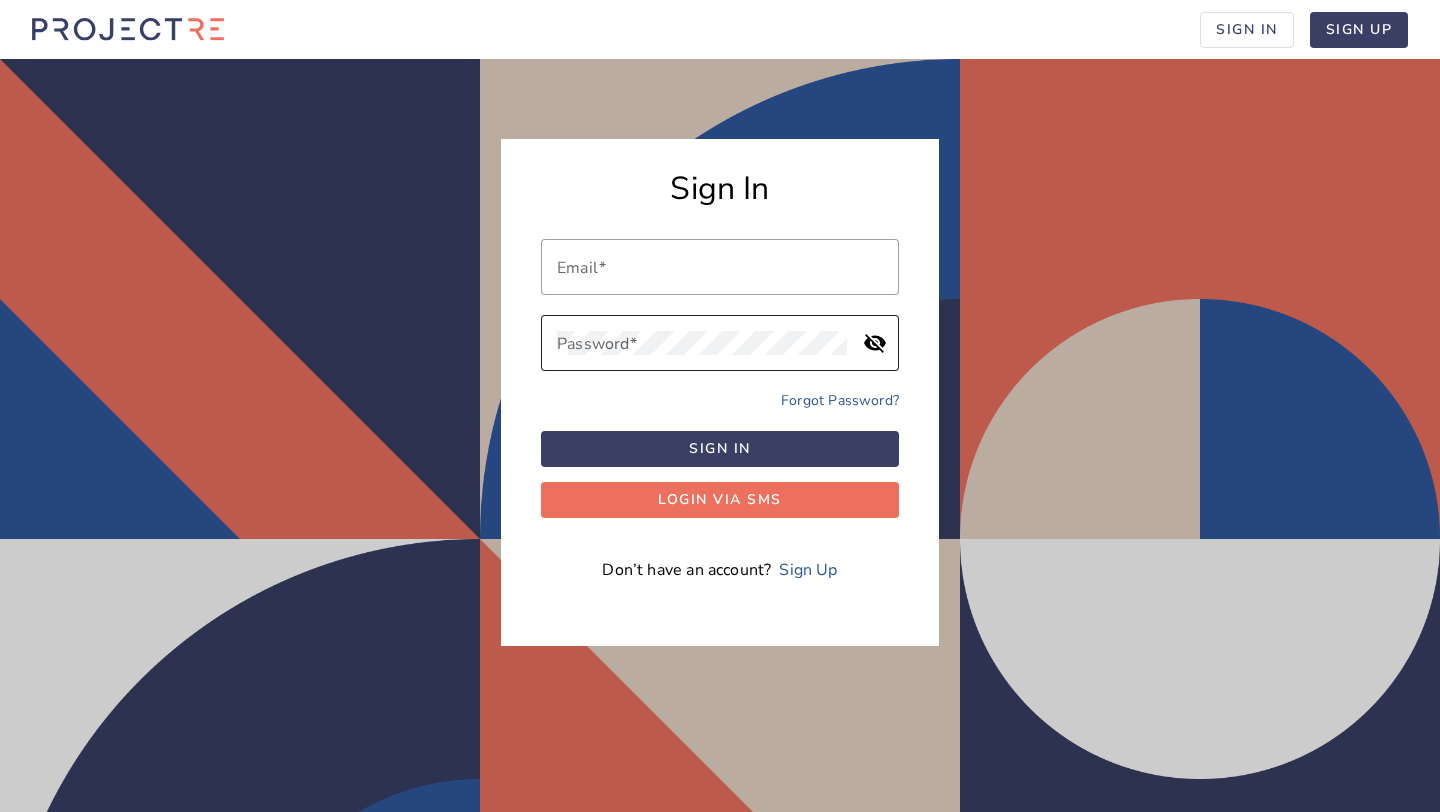 click at bounding box center [702, 343] 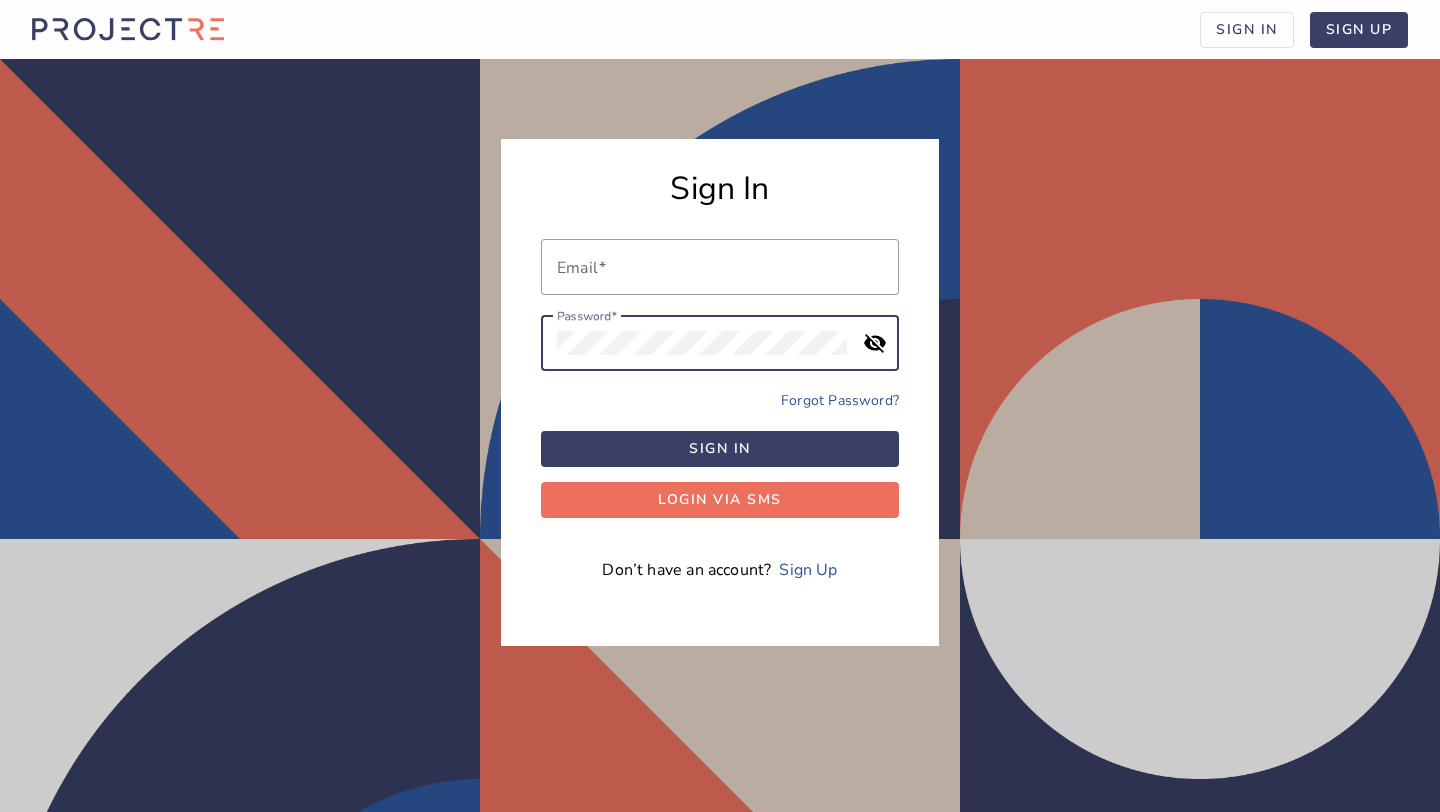 click on "Sign In Email Password  visibility_off Forgot Password? Sign in  LOGIN VIA SMS  Don’t have an account? Sign Up" at bounding box center (720, 392) 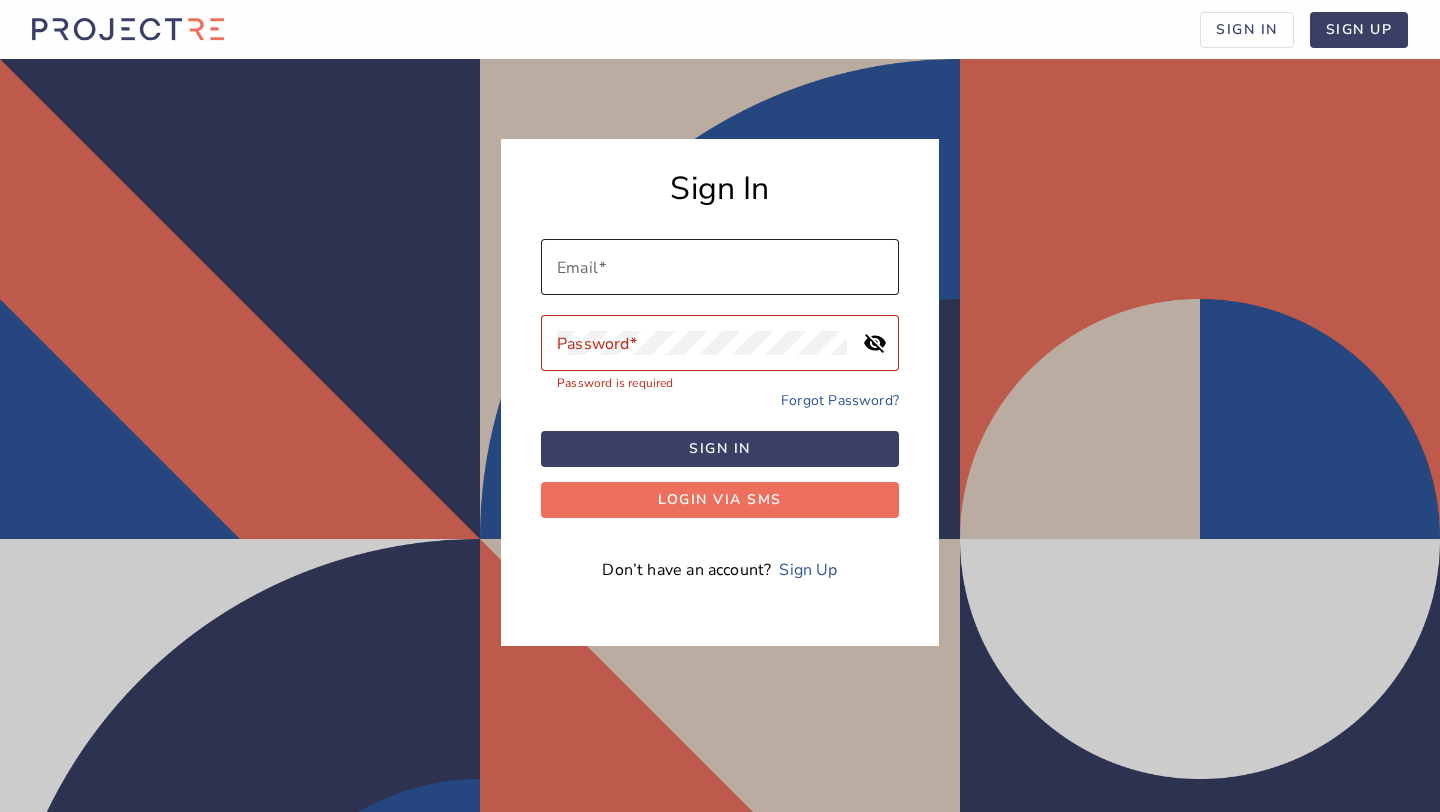 click at bounding box center (720, 267) 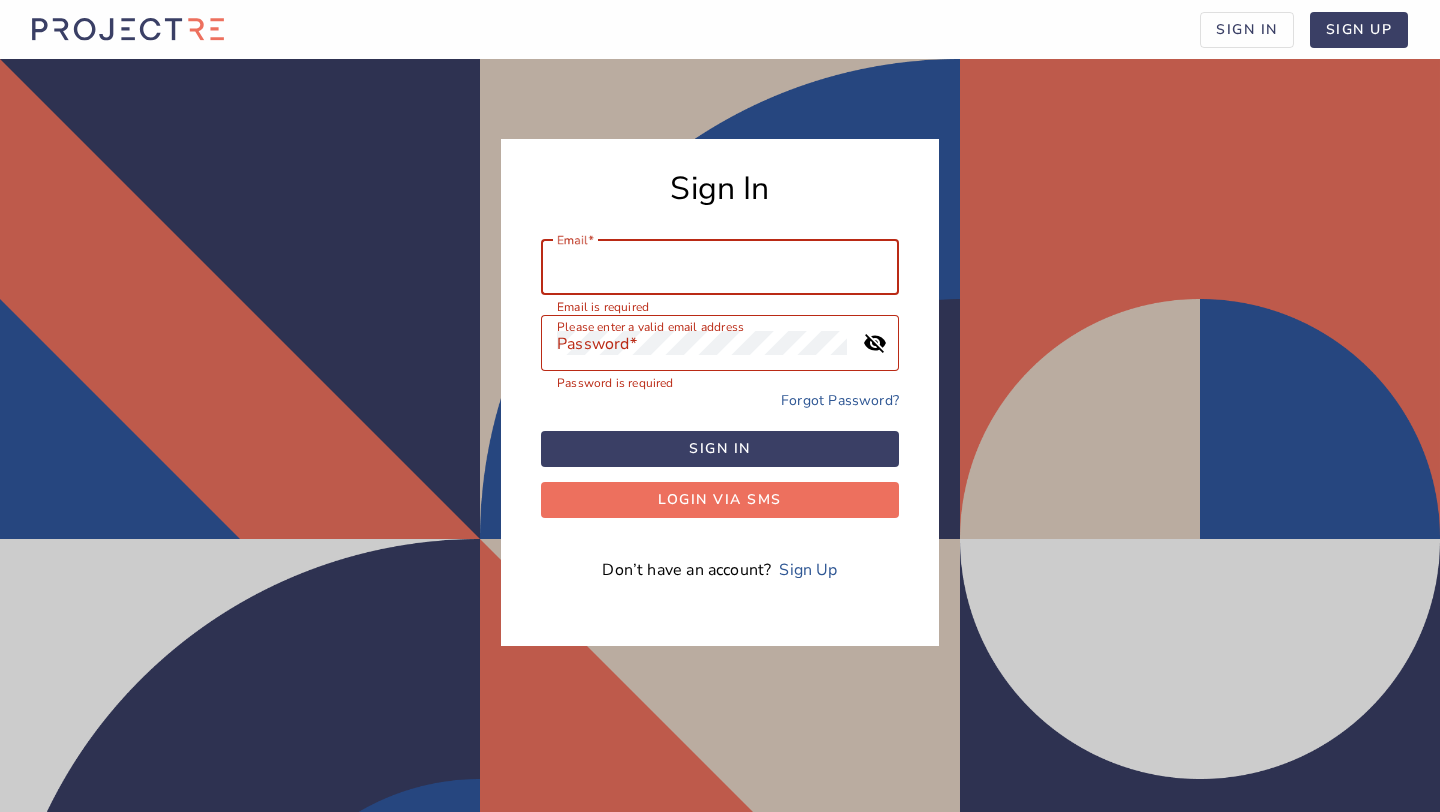 paste on "admin@leadingcapitalgroup.com" 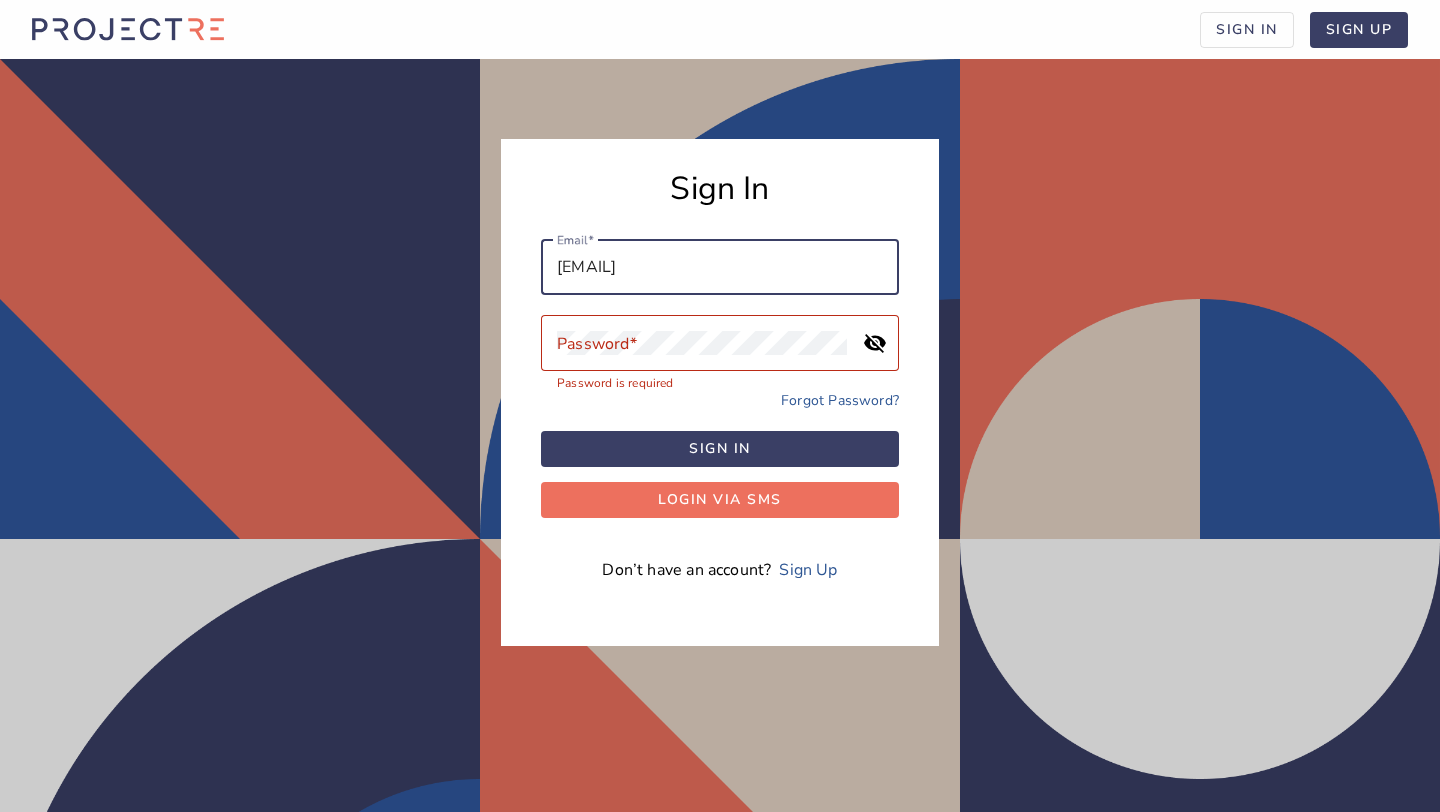 type on "admin@leadingcapitalgroup.com" 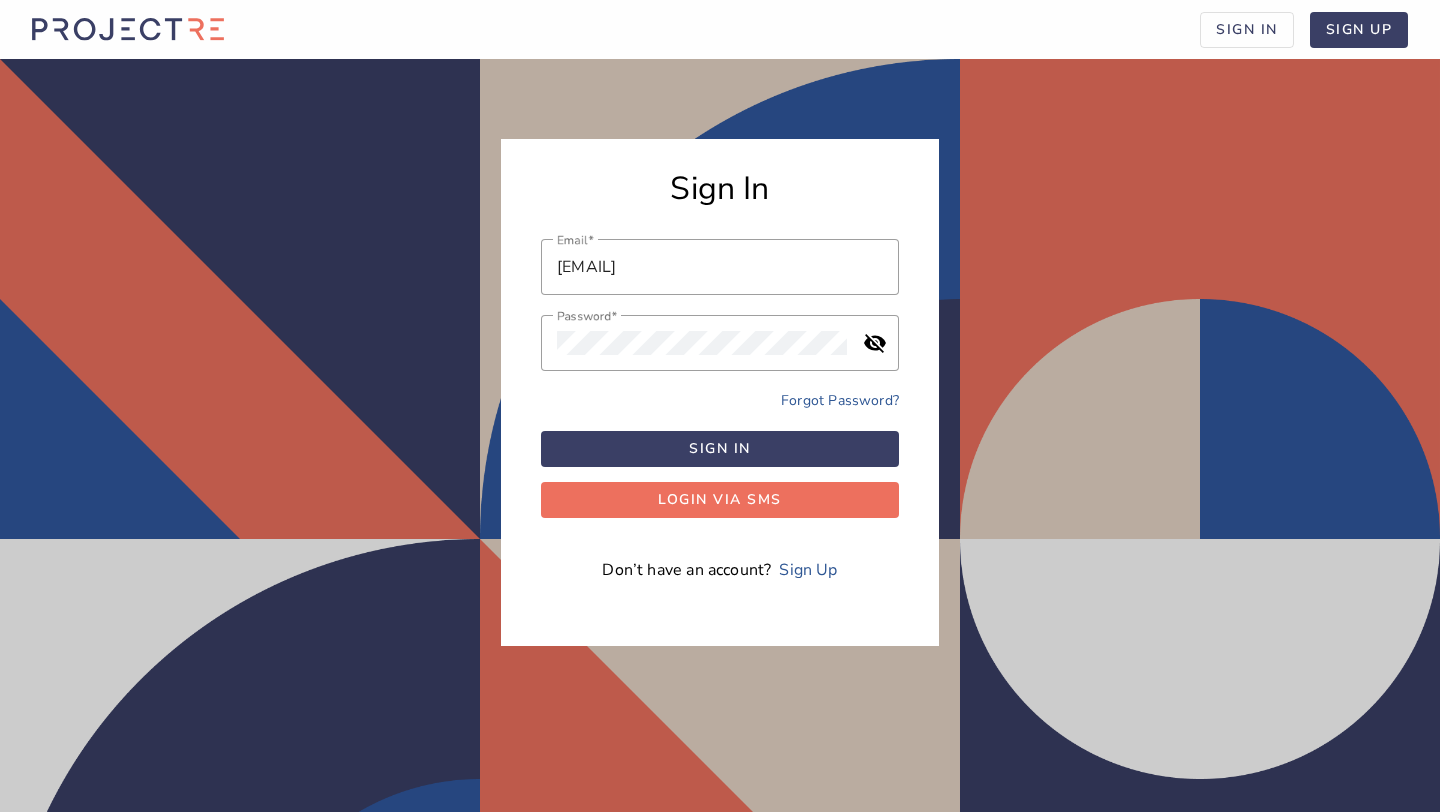 click on "Email admin@leadingcapitalgroup.com Password  visibility_off Forgot Password? Sign in  LOGIN VIA SMS  Don’t have an account? Sign Up" at bounding box center (720, 422) 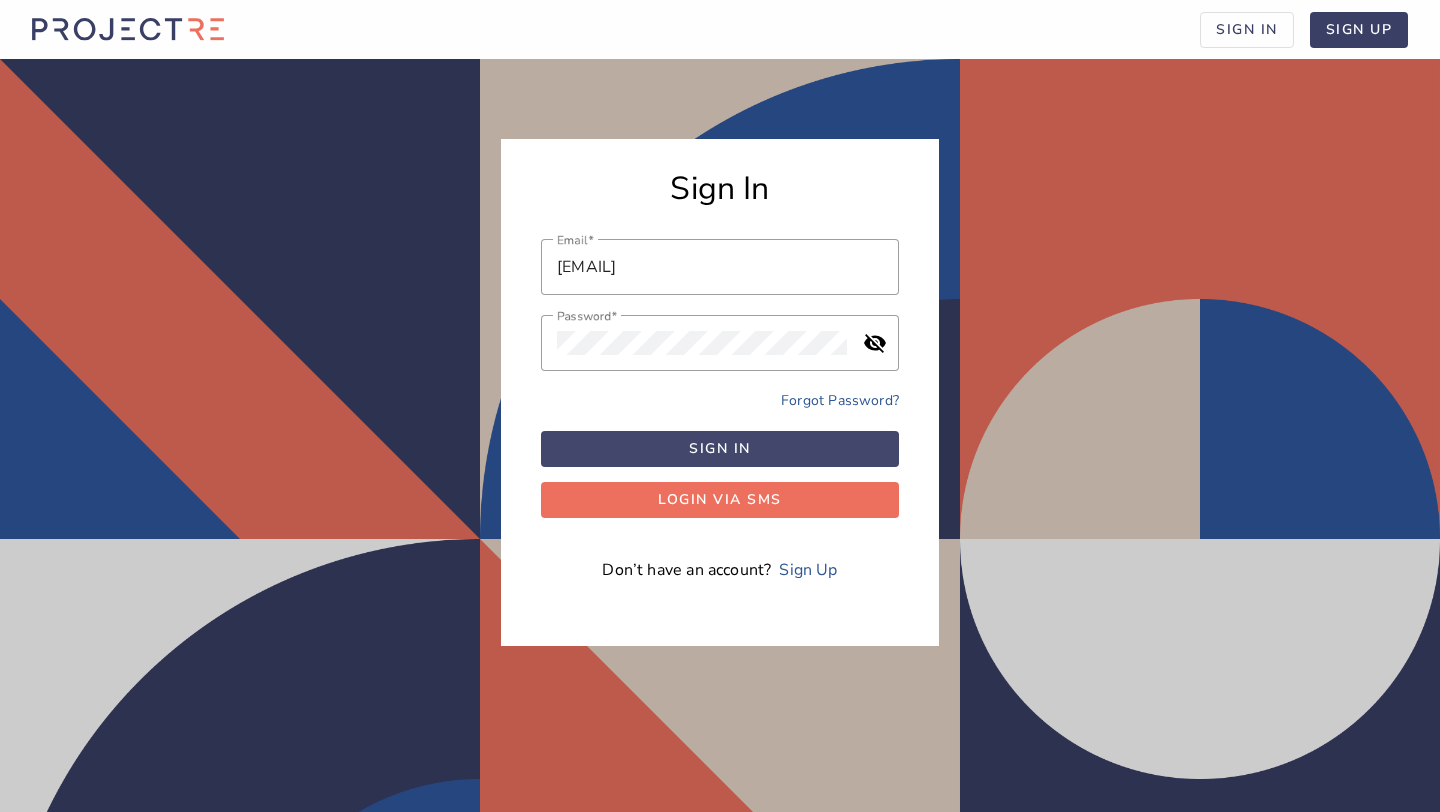 click at bounding box center [720, 449] 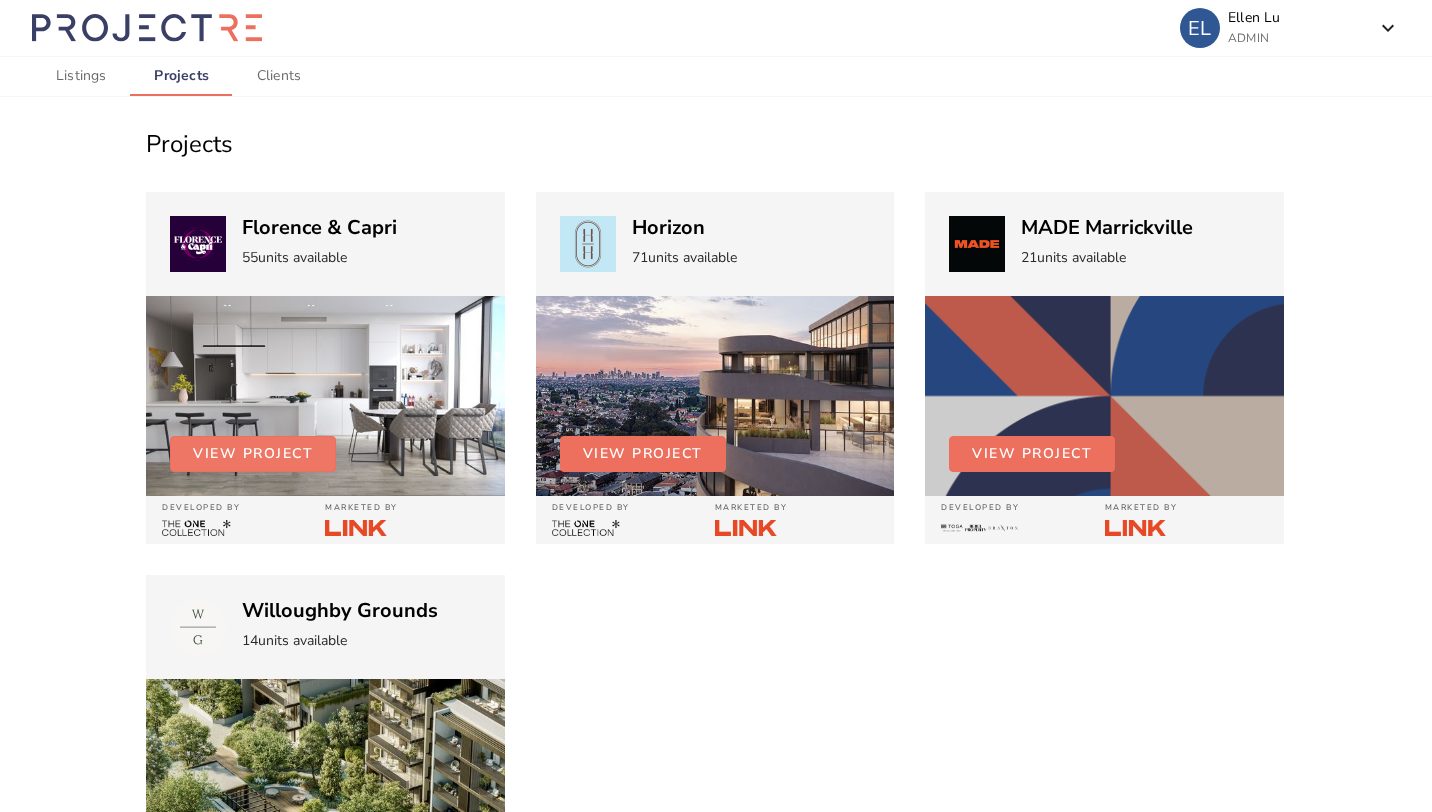 scroll, scrollTop: 0, scrollLeft: 0, axis: both 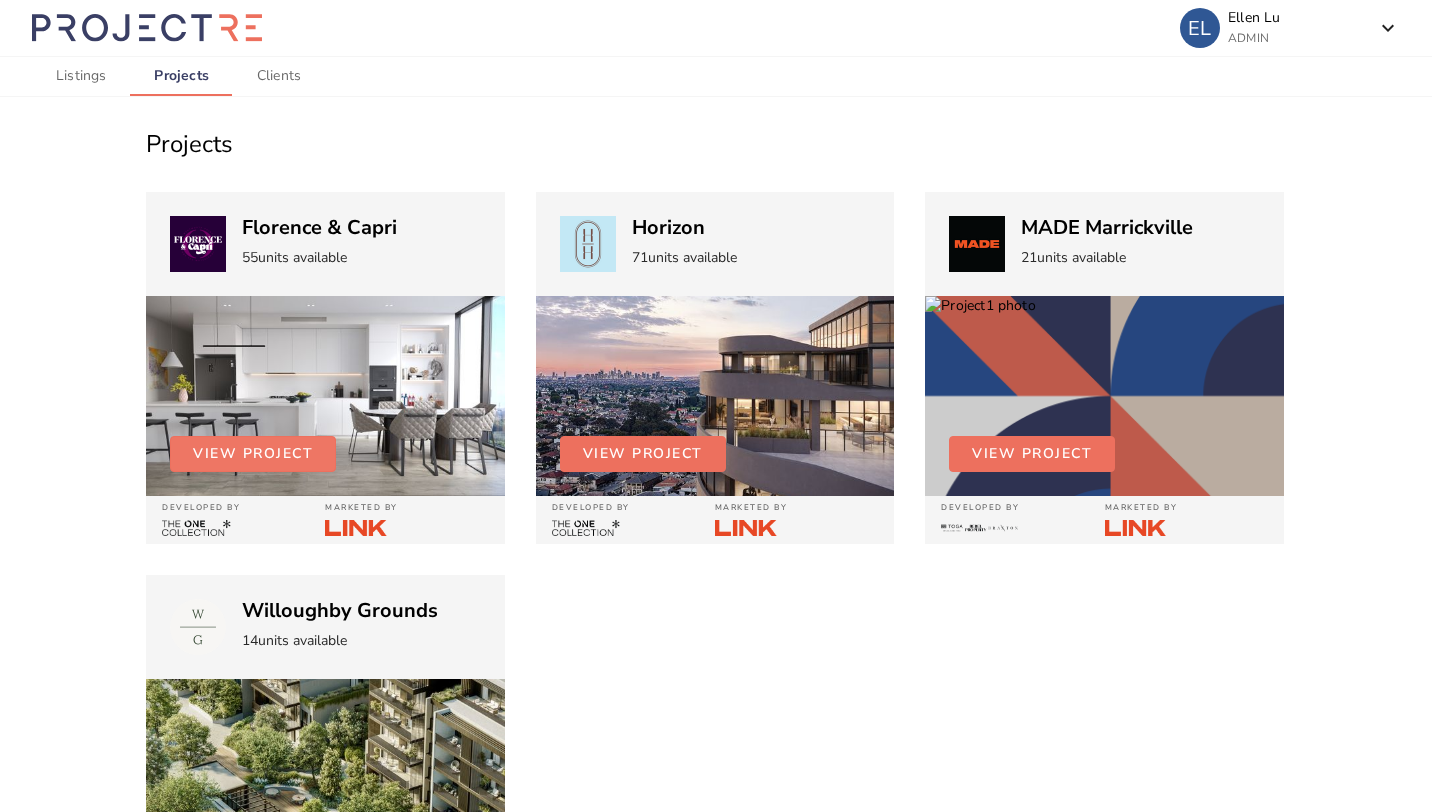 click at bounding box center (253, 454) 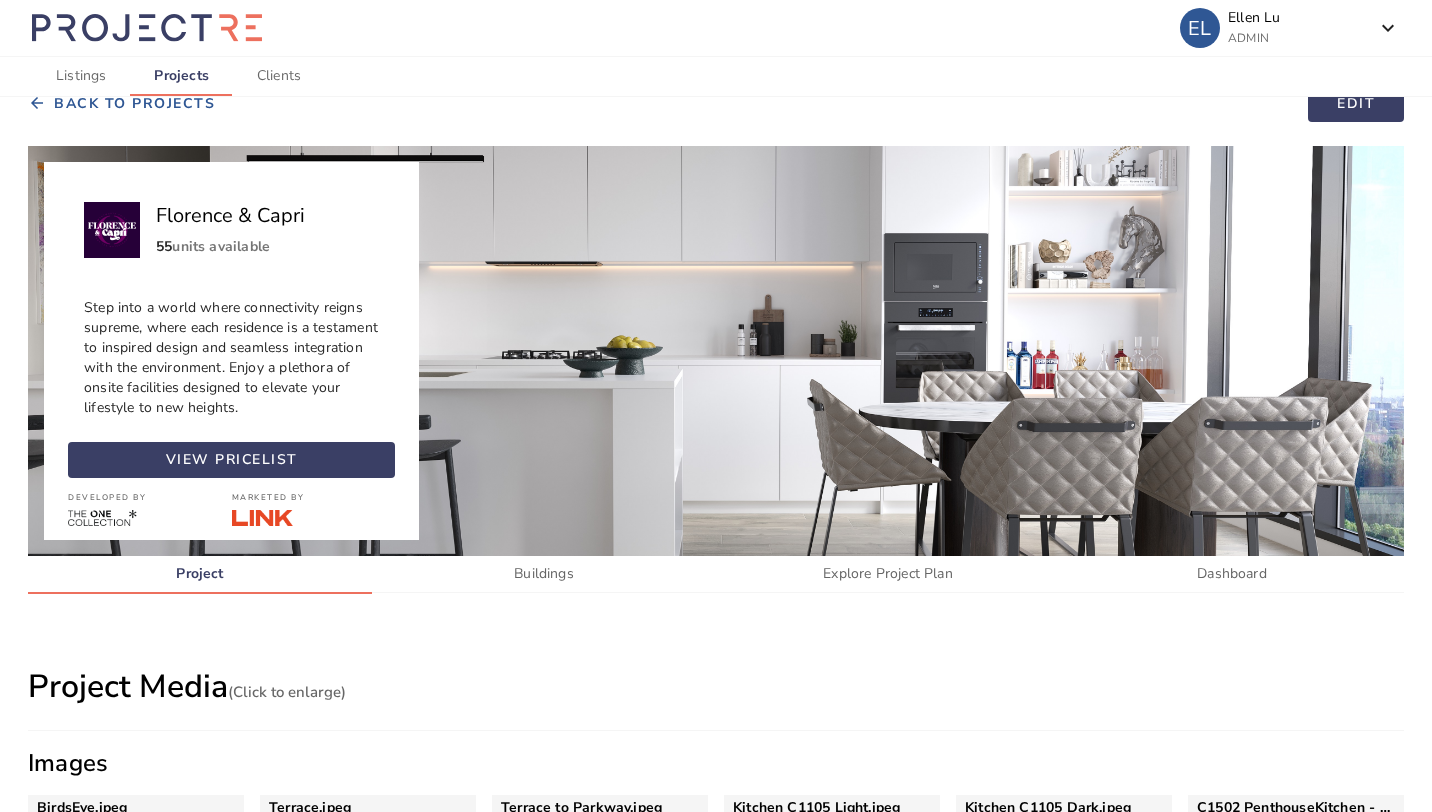 scroll, scrollTop: 0, scrollLeft: 0, axis: both 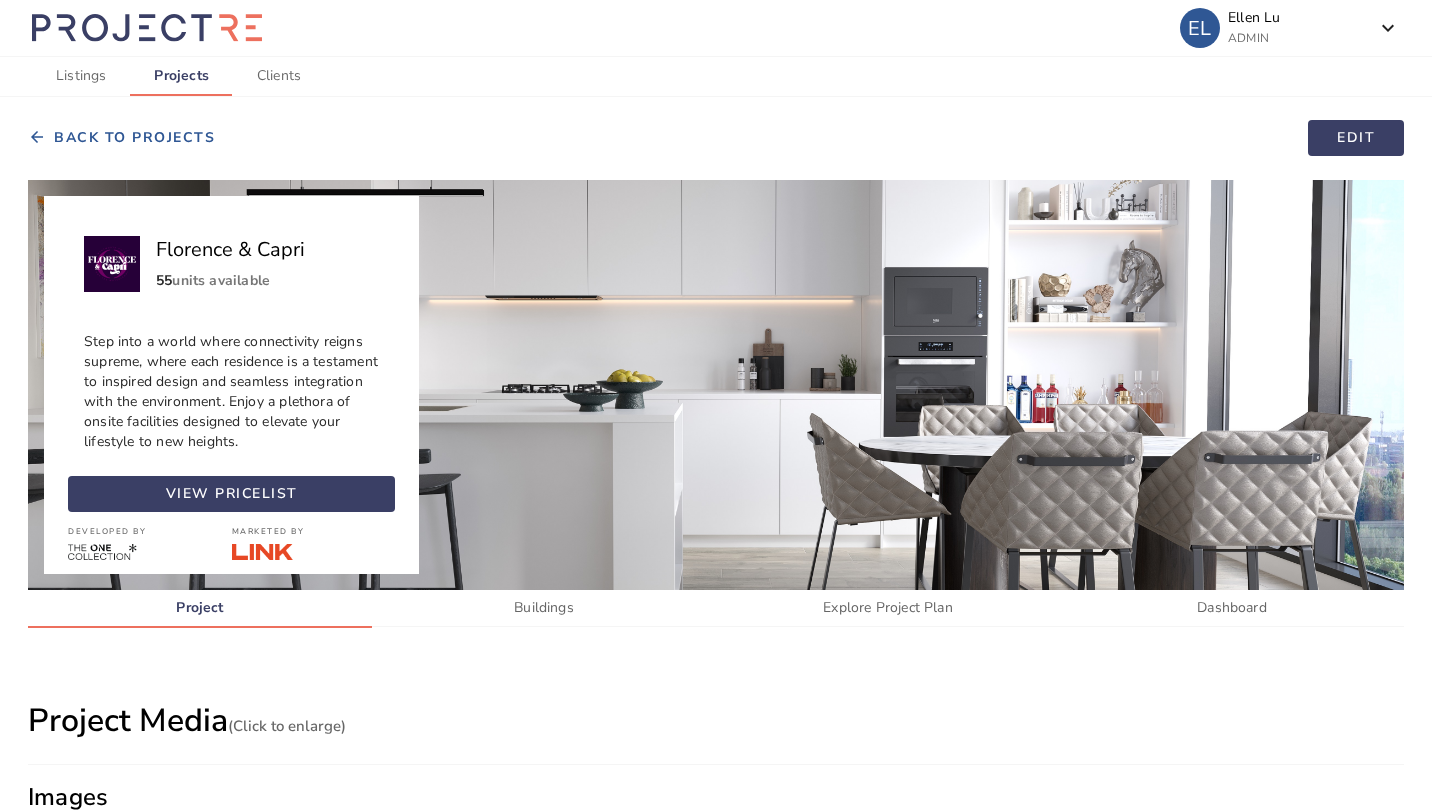 click on "Buildings" at bounding box center (544, 608) 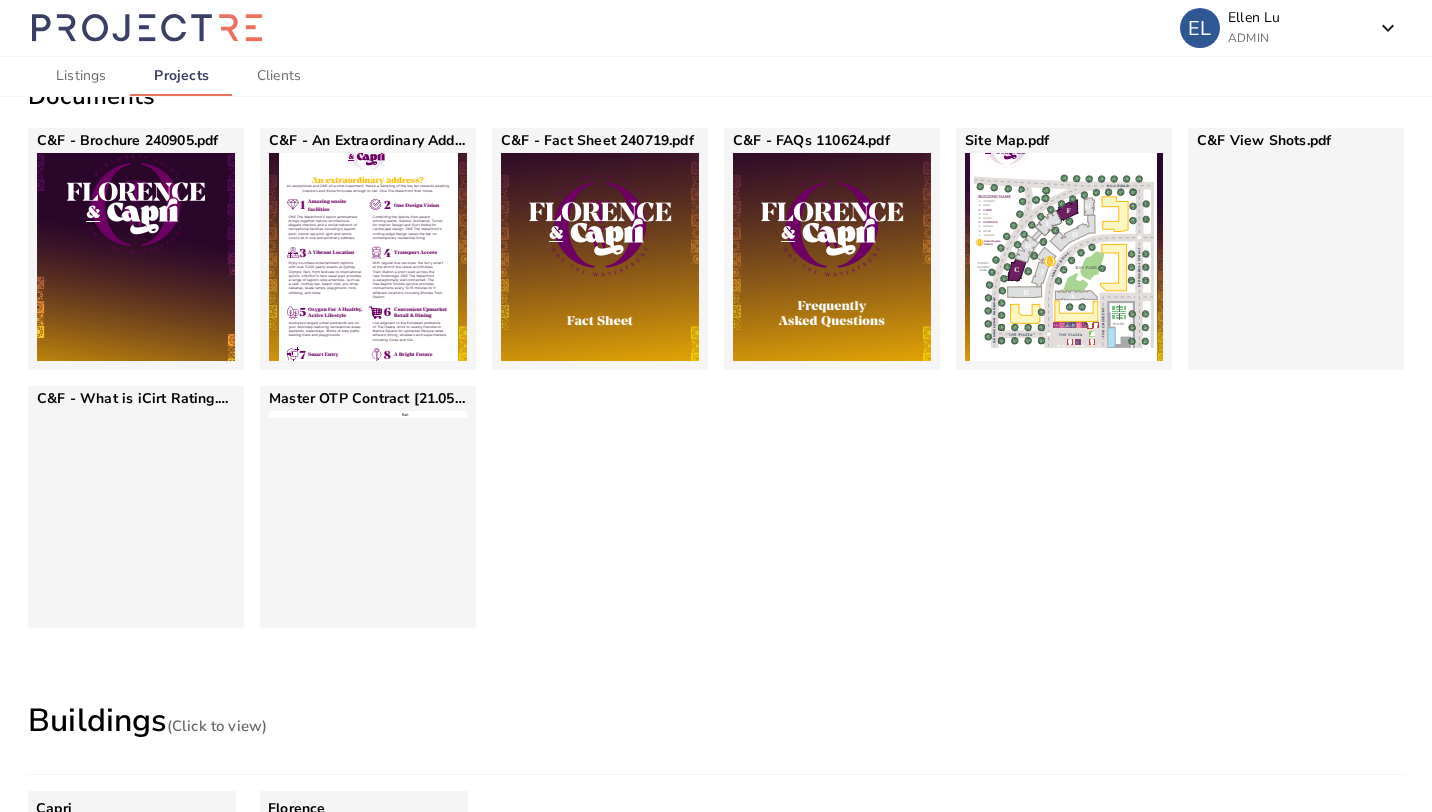 scroll, scrollTop: 1726, scrollLeft: 0, axis: vertical 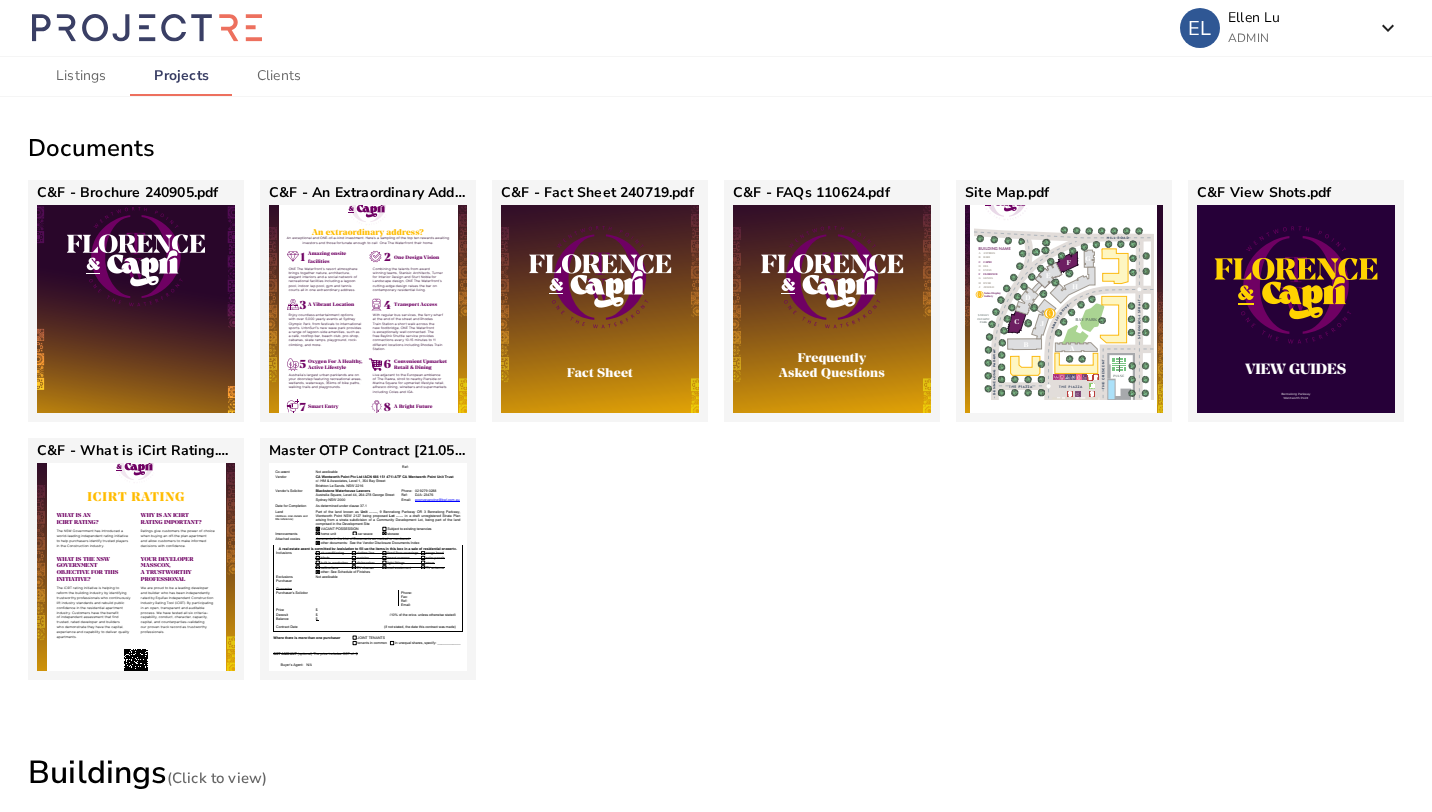 click at bounding box center (136, 309) 